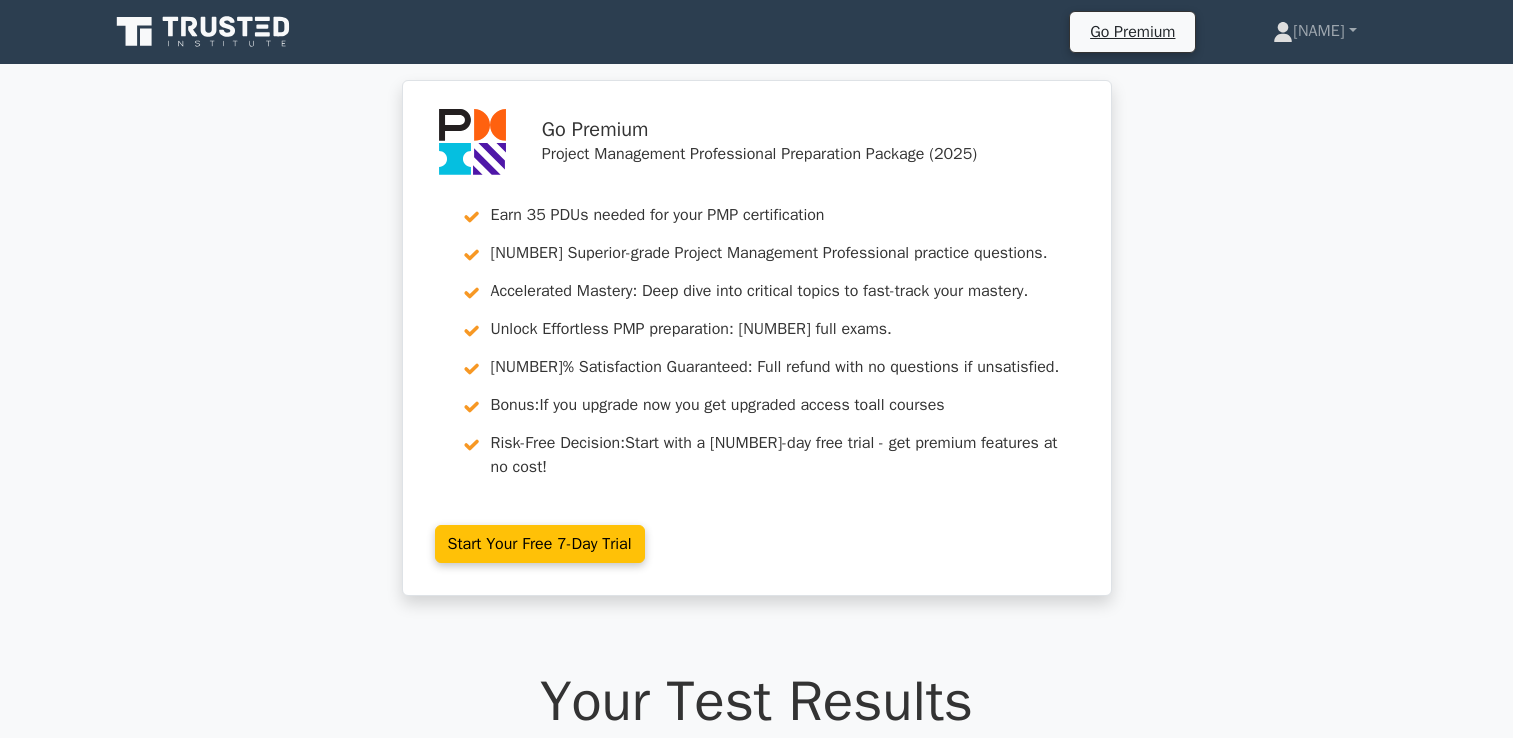 scroll, scrollTop: 11284, scrollLeft: 0, axis: vertical 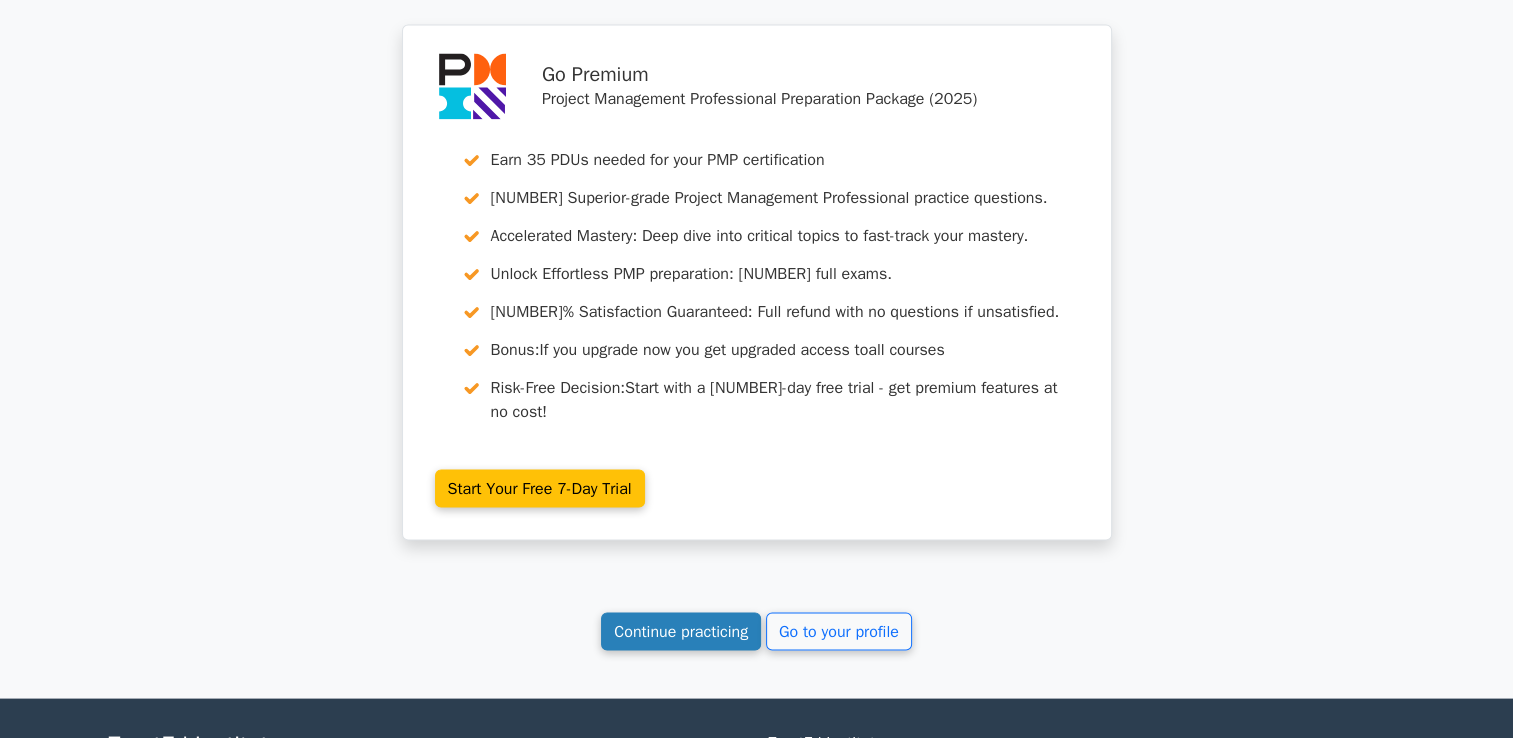 click on "Continue practicing" at bounding box center (681, 631) 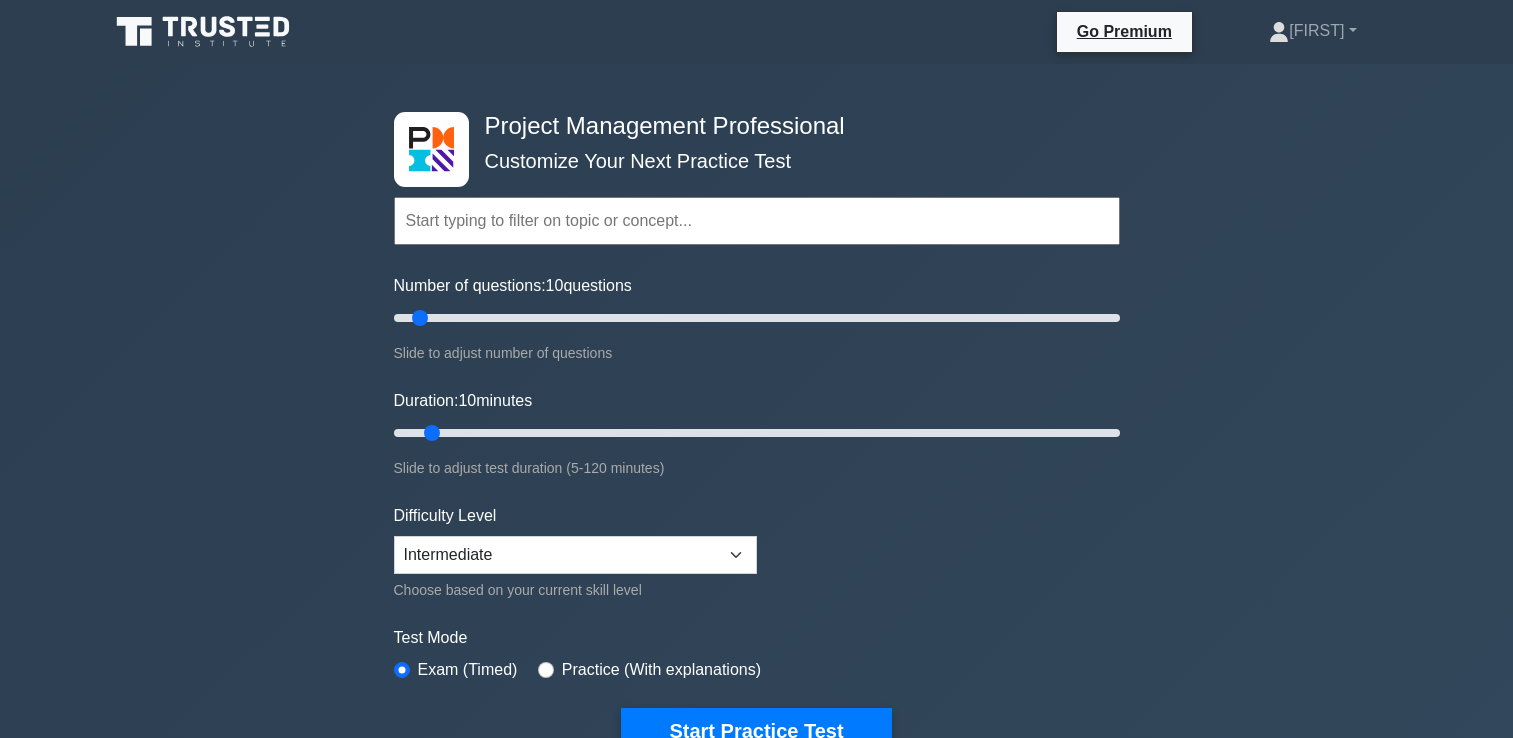 scroll, scrollTop: 0, scrollLeft: 0, axis: both 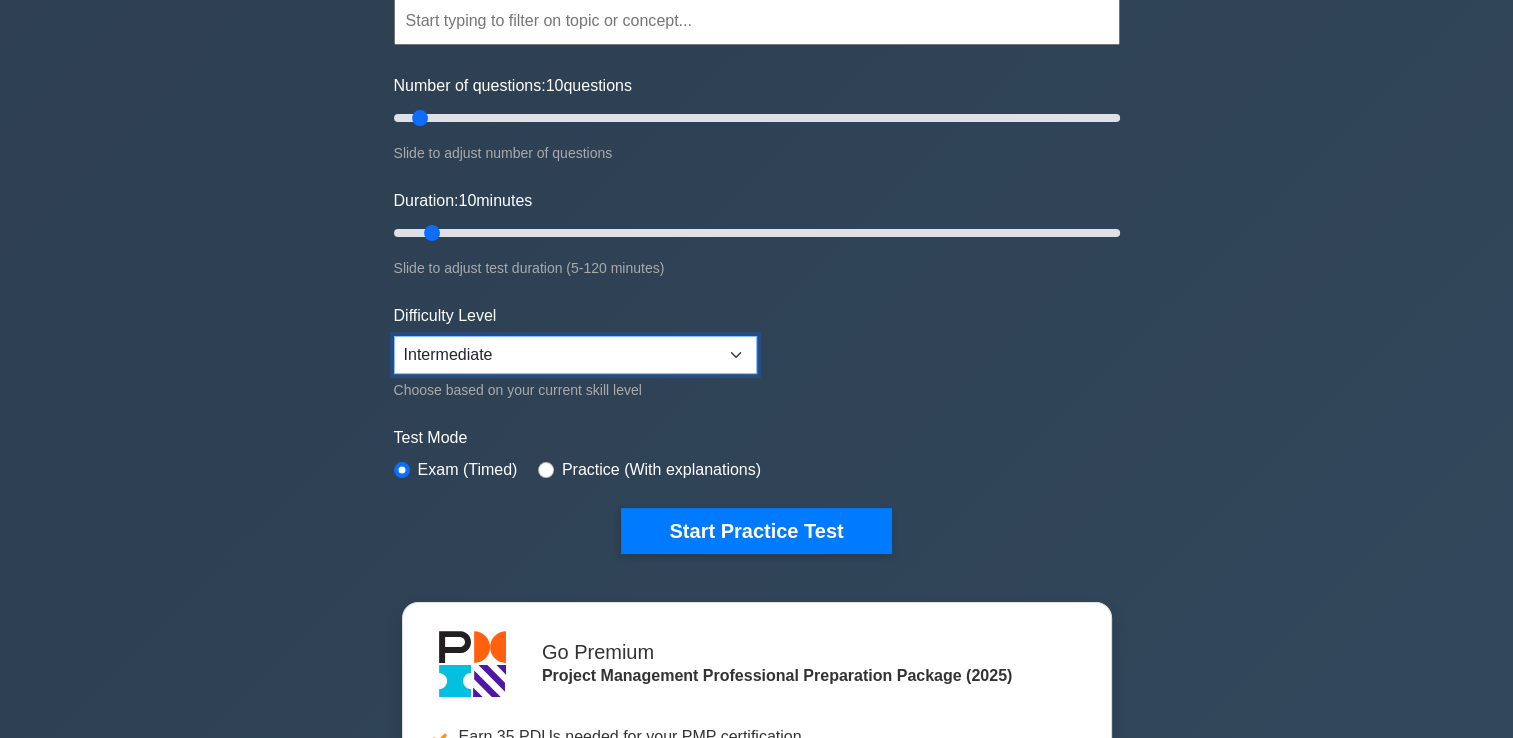 click on "Beginner
Intermediate
Expert" at bounding box center (575, 355) 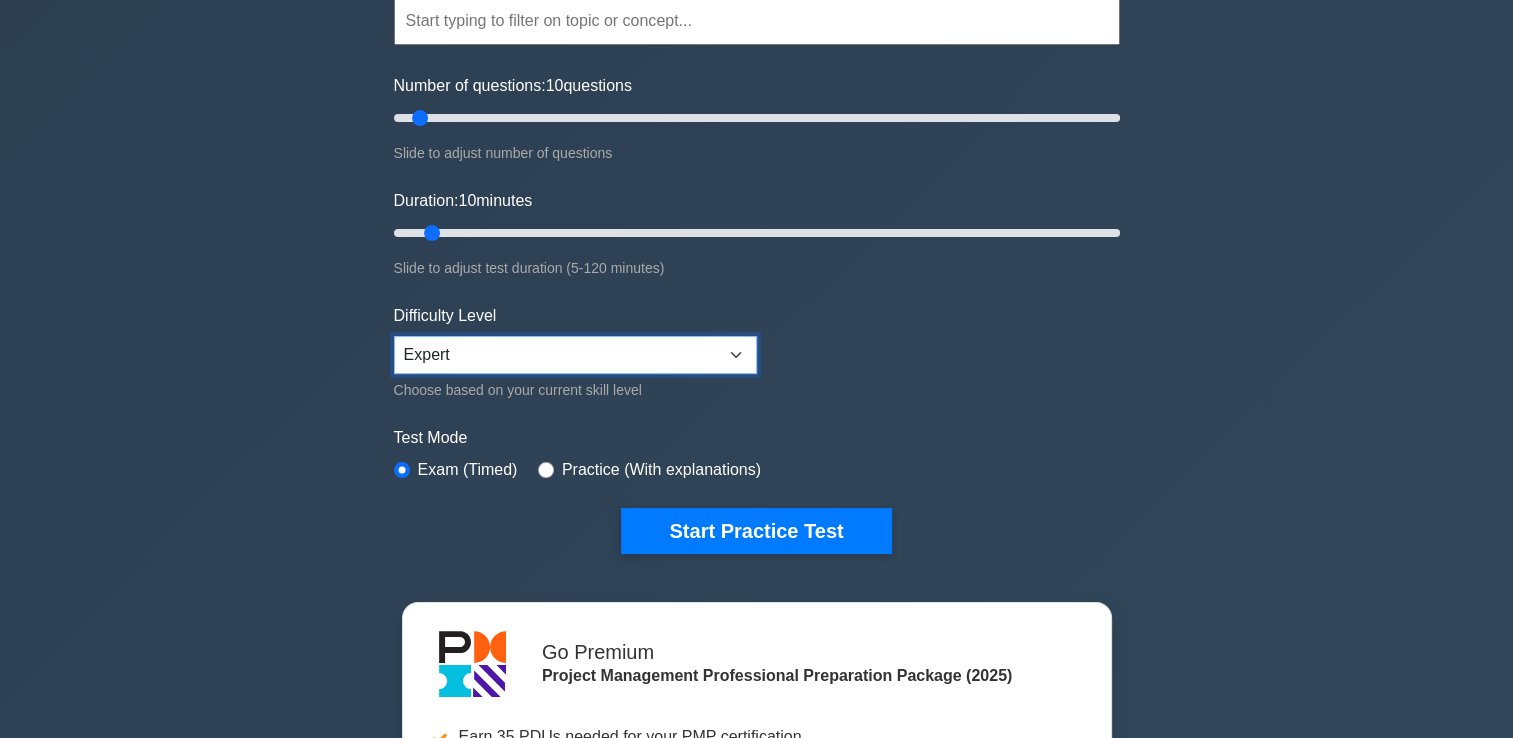 click on "Beginner
Intermediate
Expert" at bounding box center [575, 355] 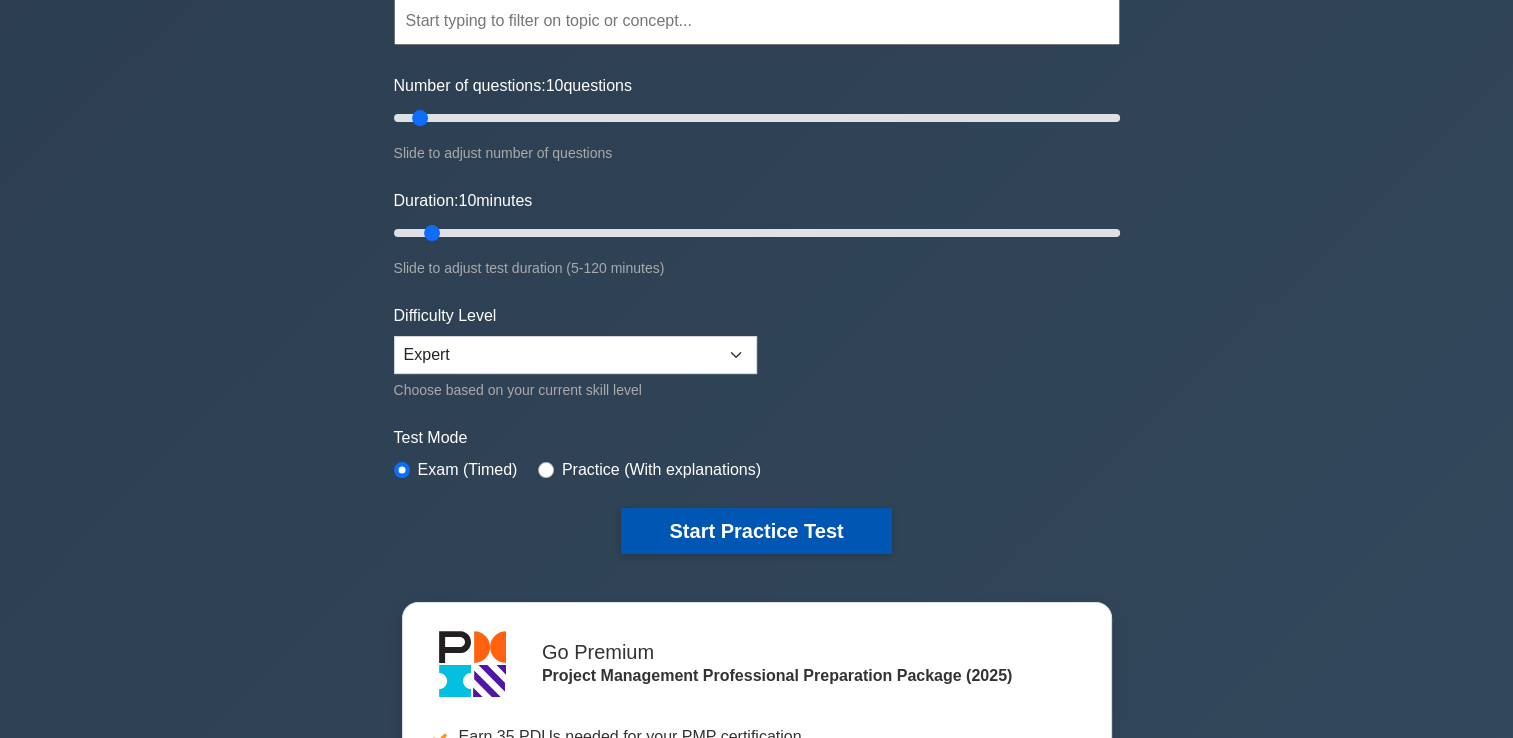 click on "Start Practice Test" at bounding box center (756, 531) 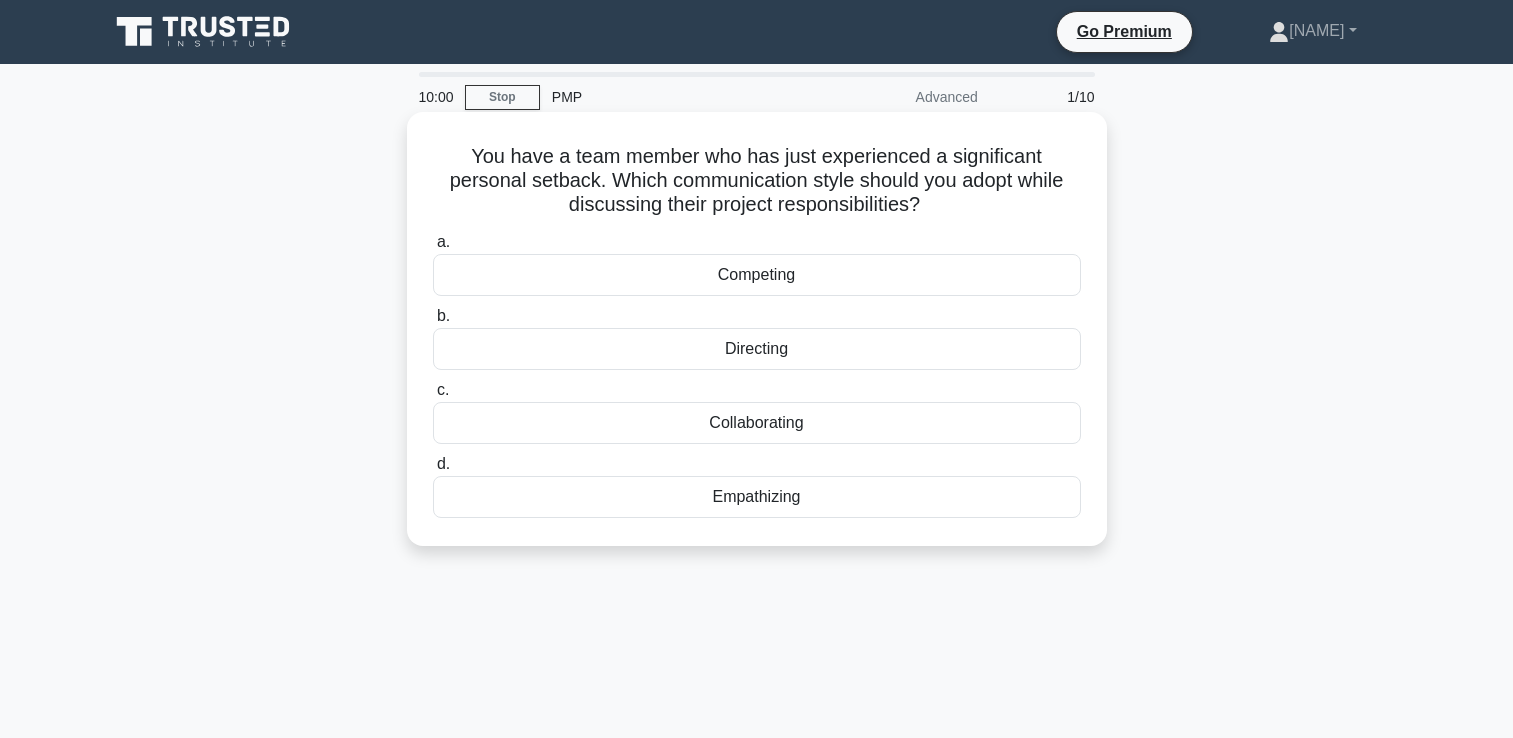 scroll, scrollTop: 0, scrollLeft: 0, axis: both 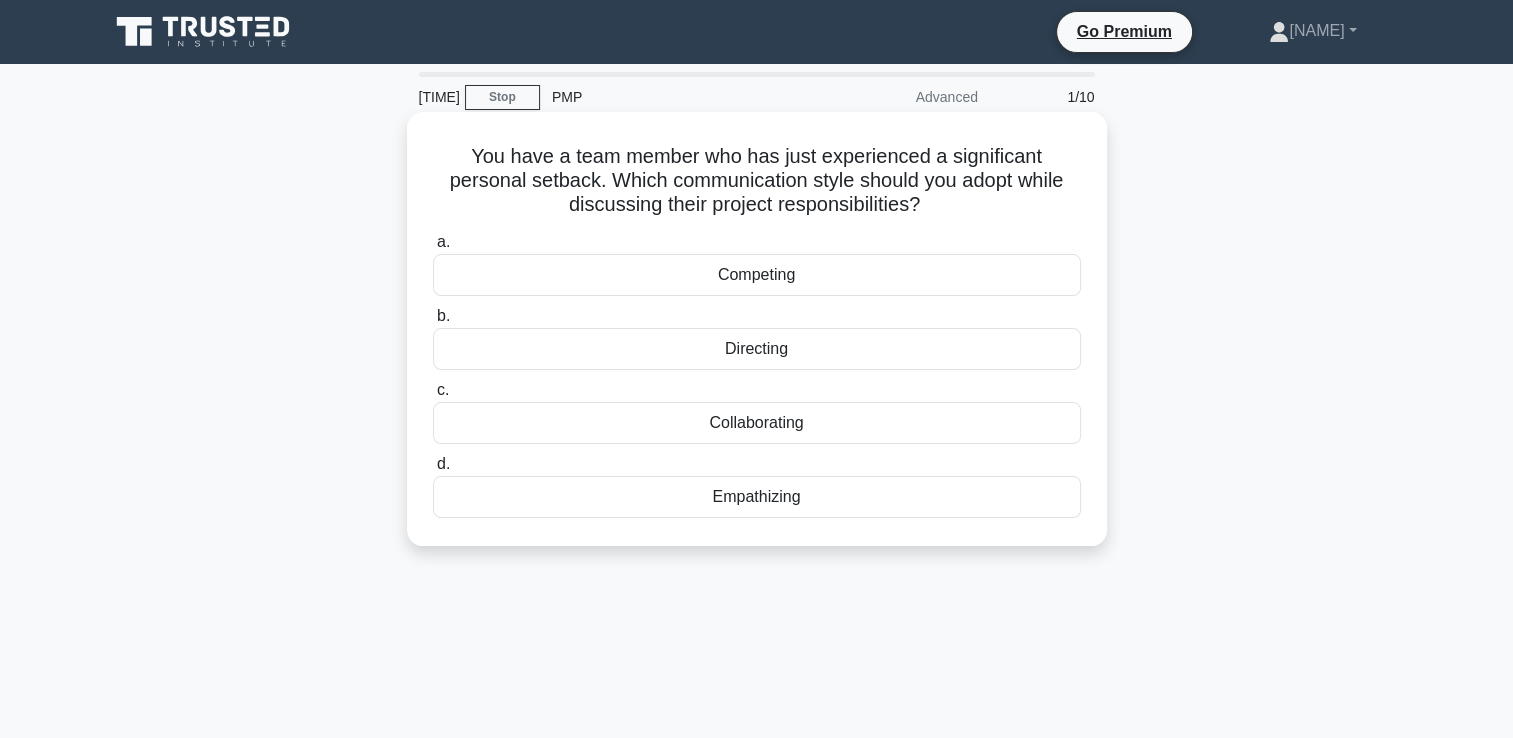 click on "Collaborating" at bounding box center (757, 423) 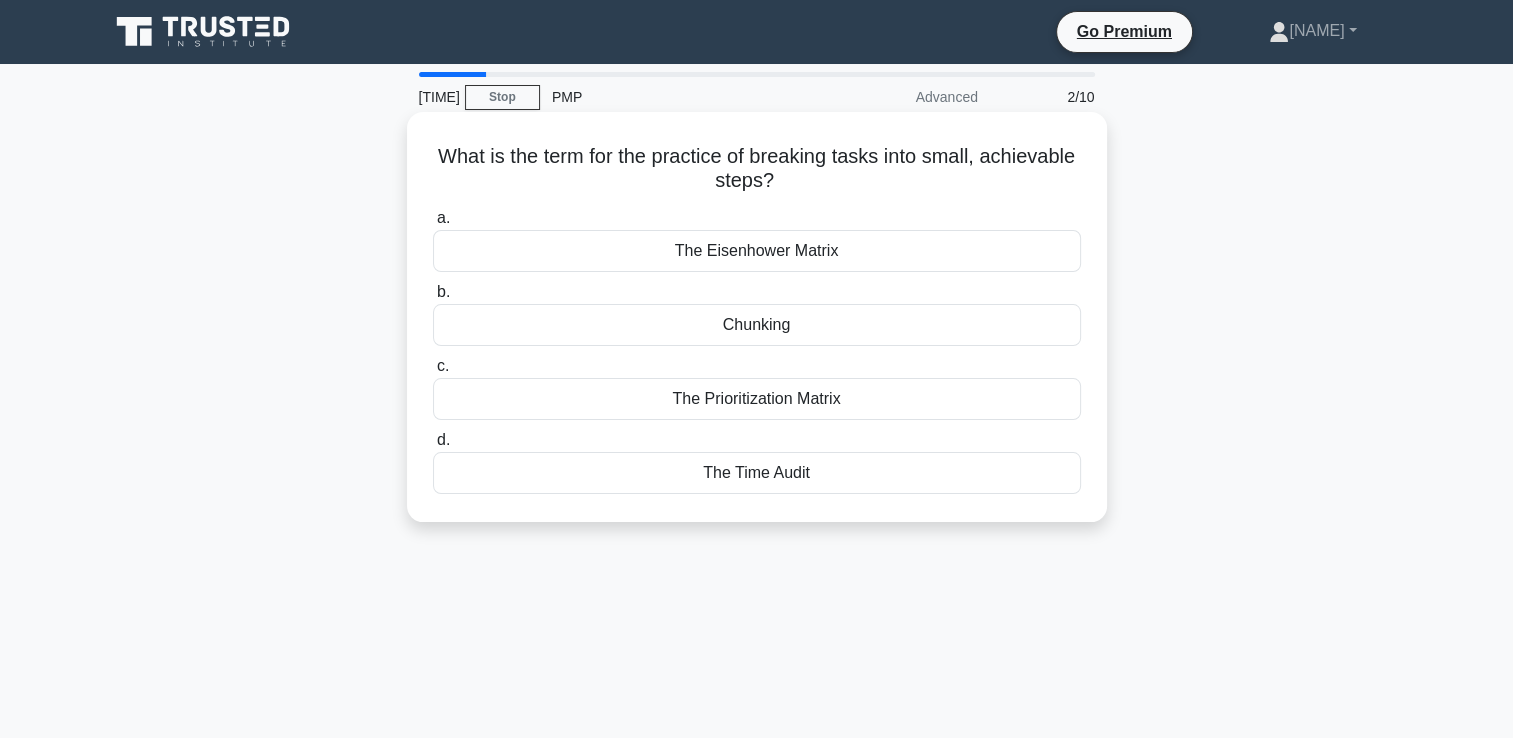 click on "The Eisenhower Matrix" at bounding box center [757, 251] 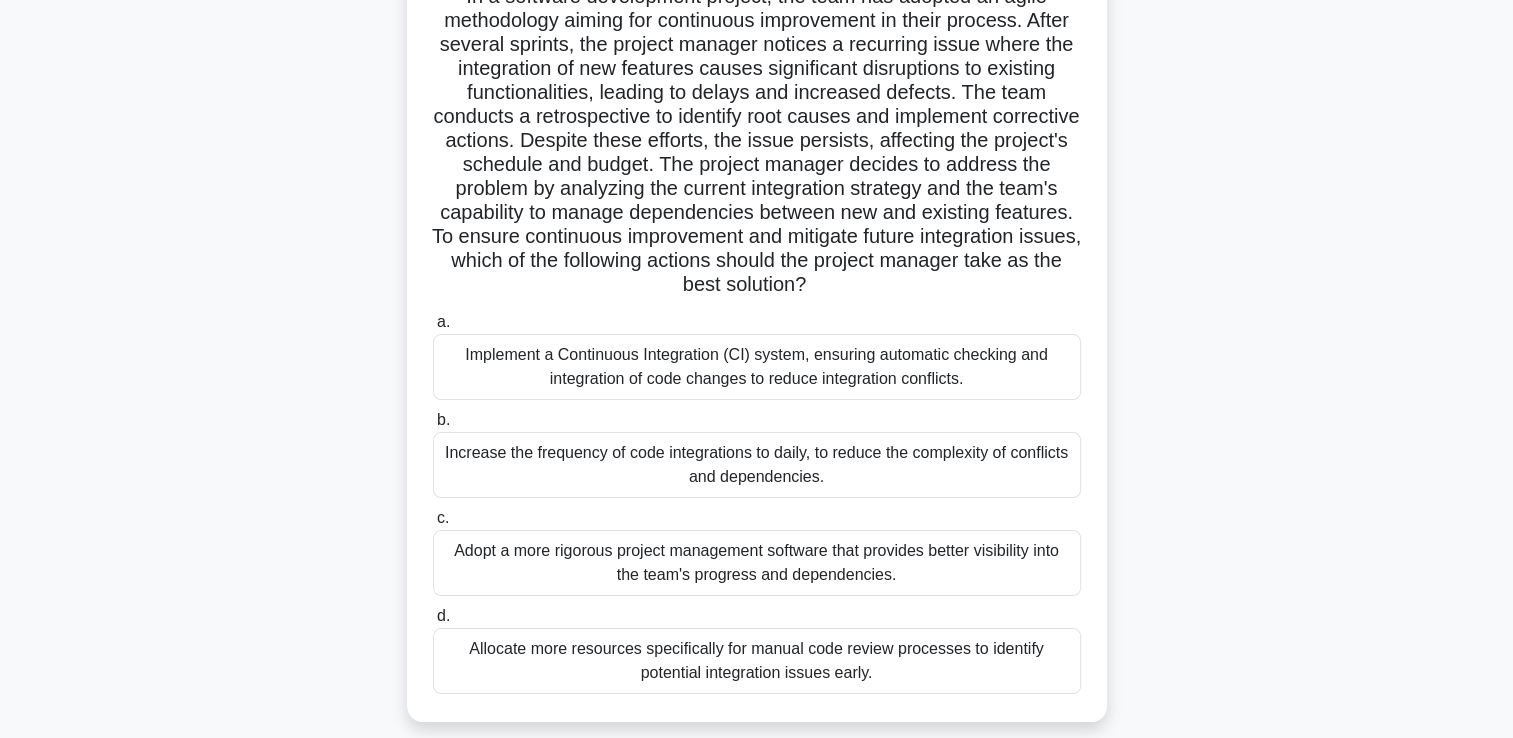 scroll, scrollTop: 200, scrollLeft: 0, axis: vertical 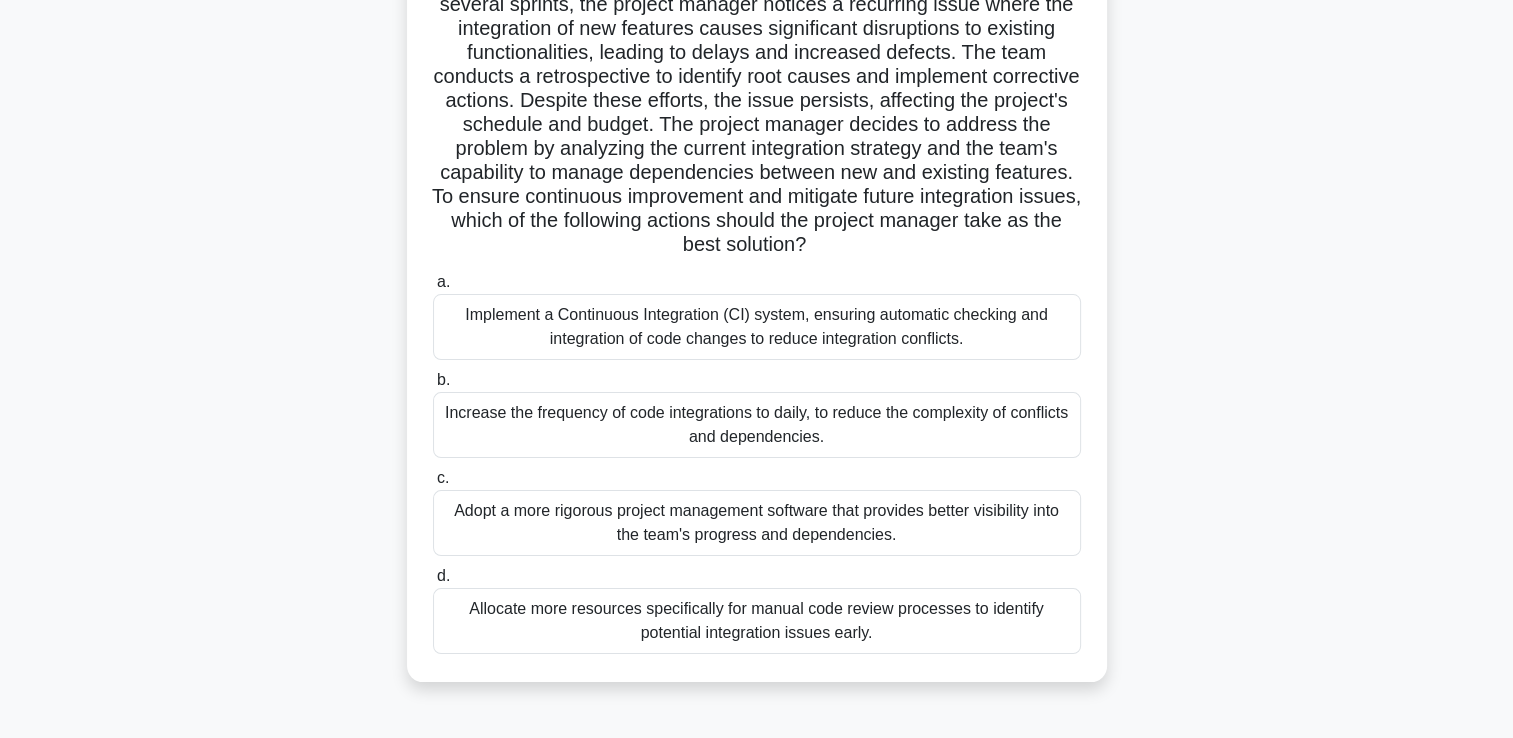 click on "Adopt a more rigorous project management software that provides better visibility into the team's progress and dependencies." at bounding box center (757, 523) 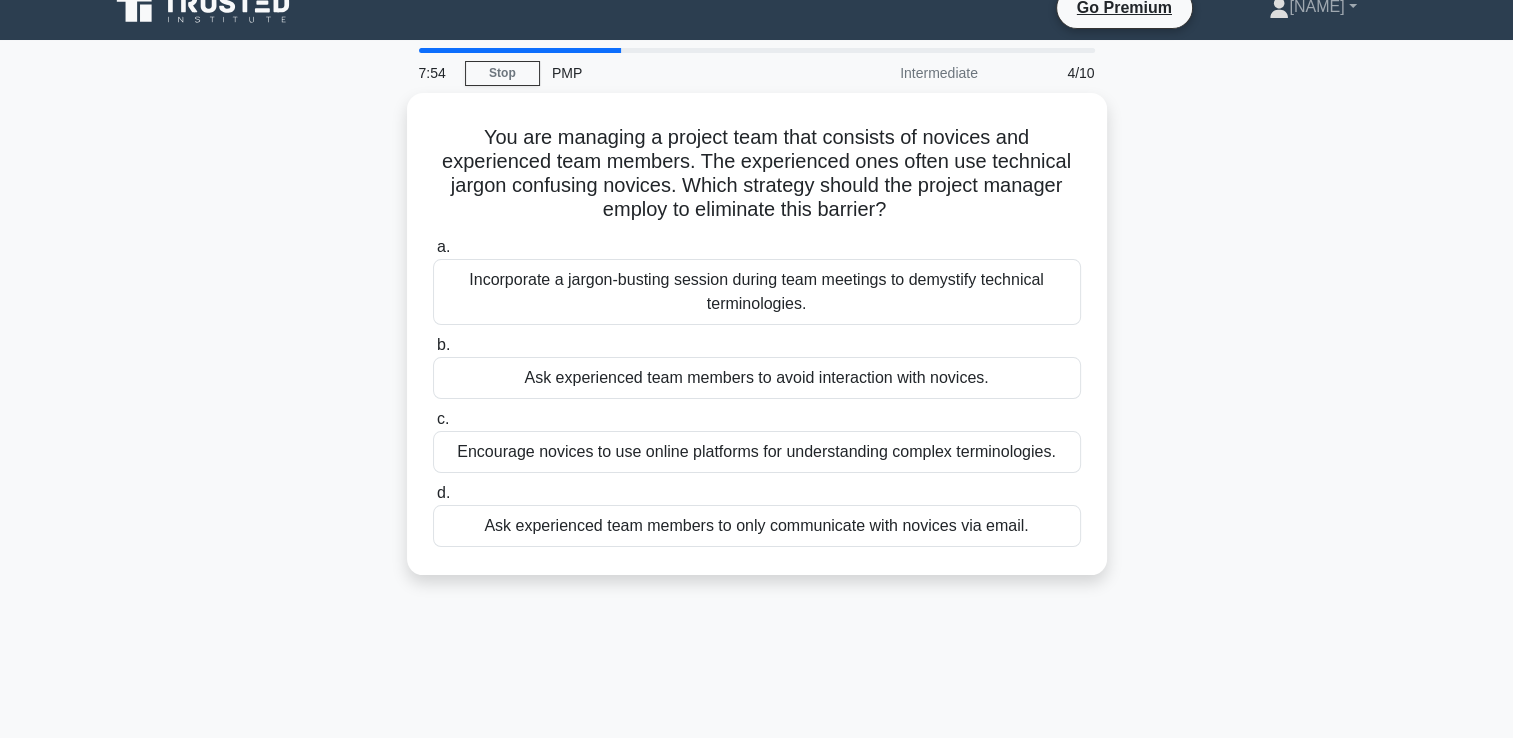 scroll, scrollTop: 0, scrollLeft: 0, axis: both 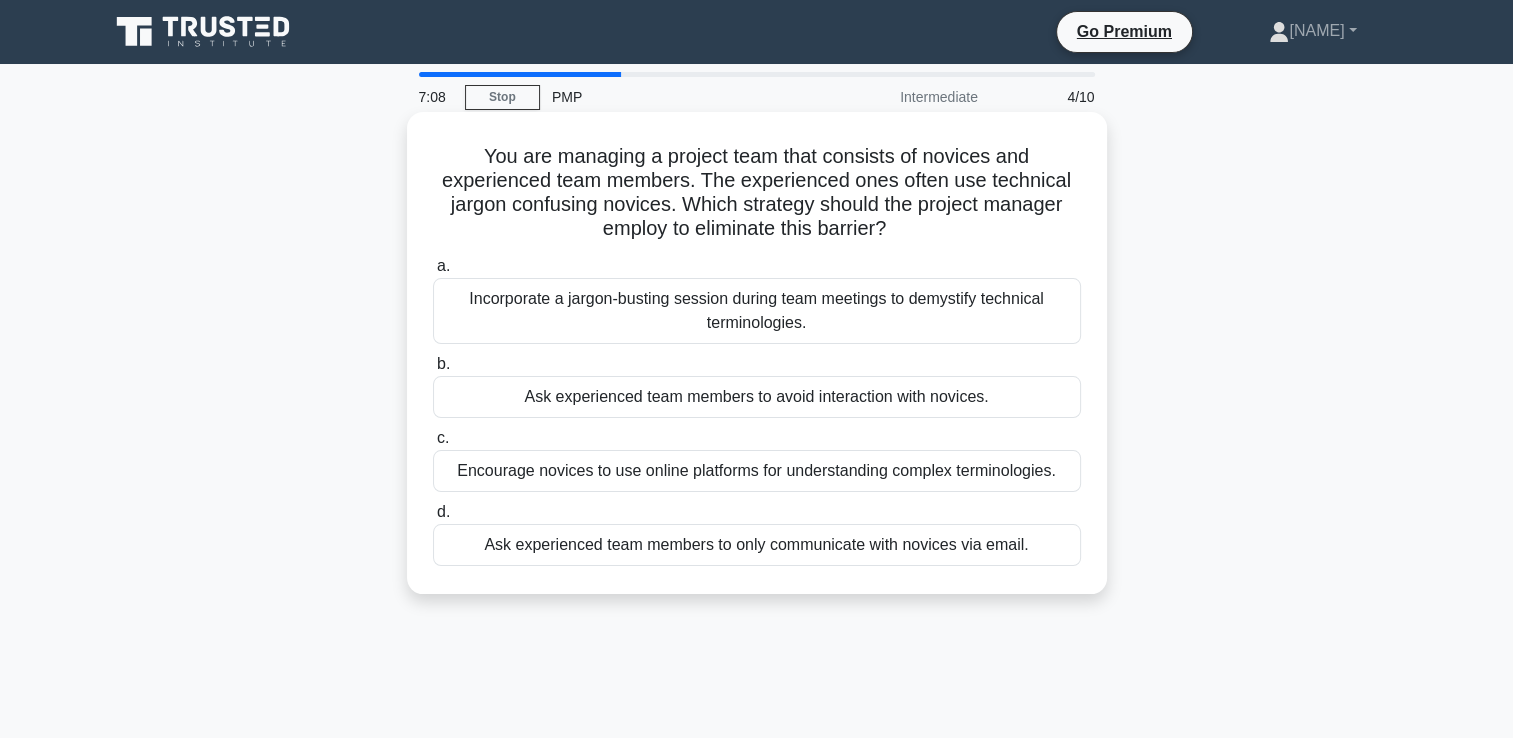 click on "Incorporate a jargon-busting session during team meetings to demystify technical terminologies." at bounding box center [757, 311] 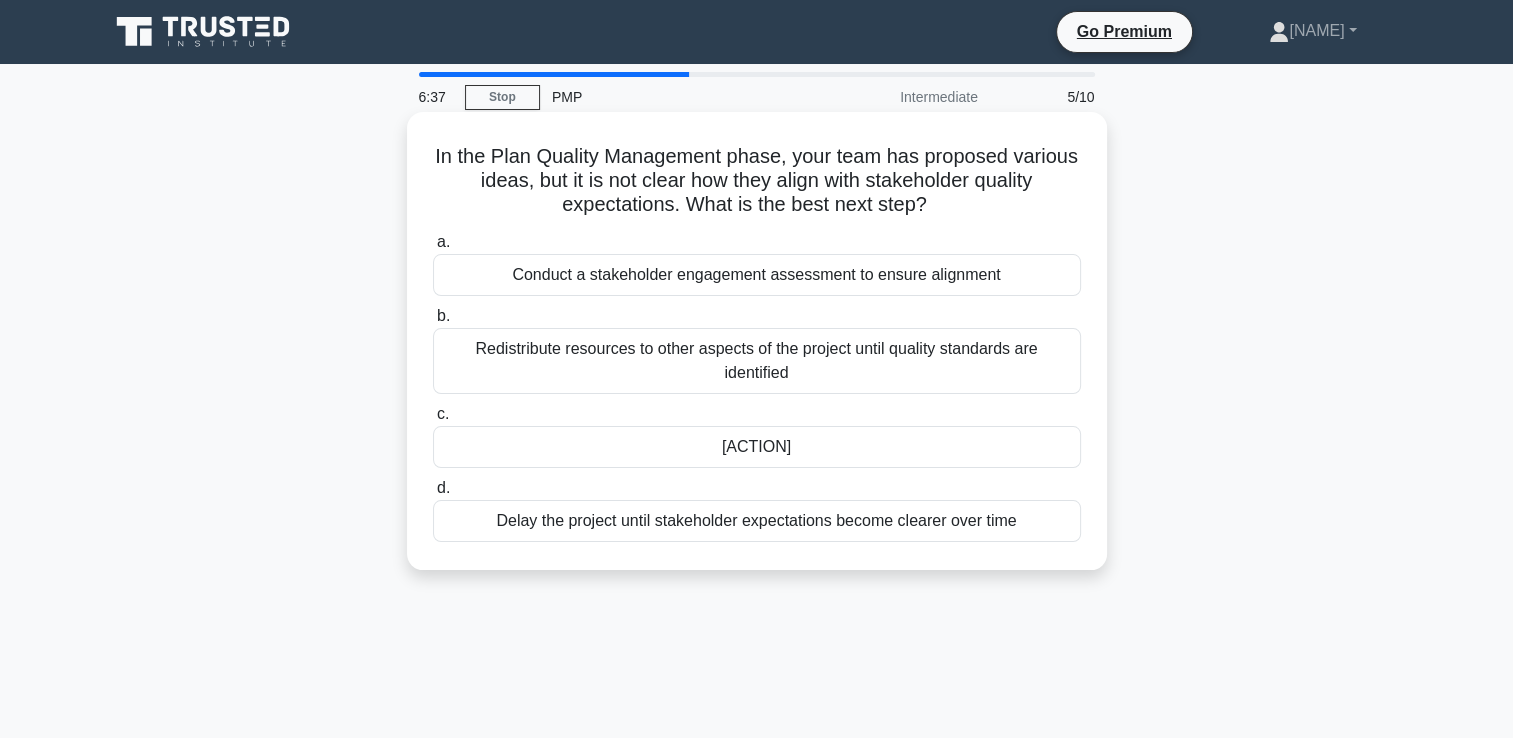 click on "Conduct a stakeholder engagement assessment to ensure alignment" at bounding box center (757, 275) 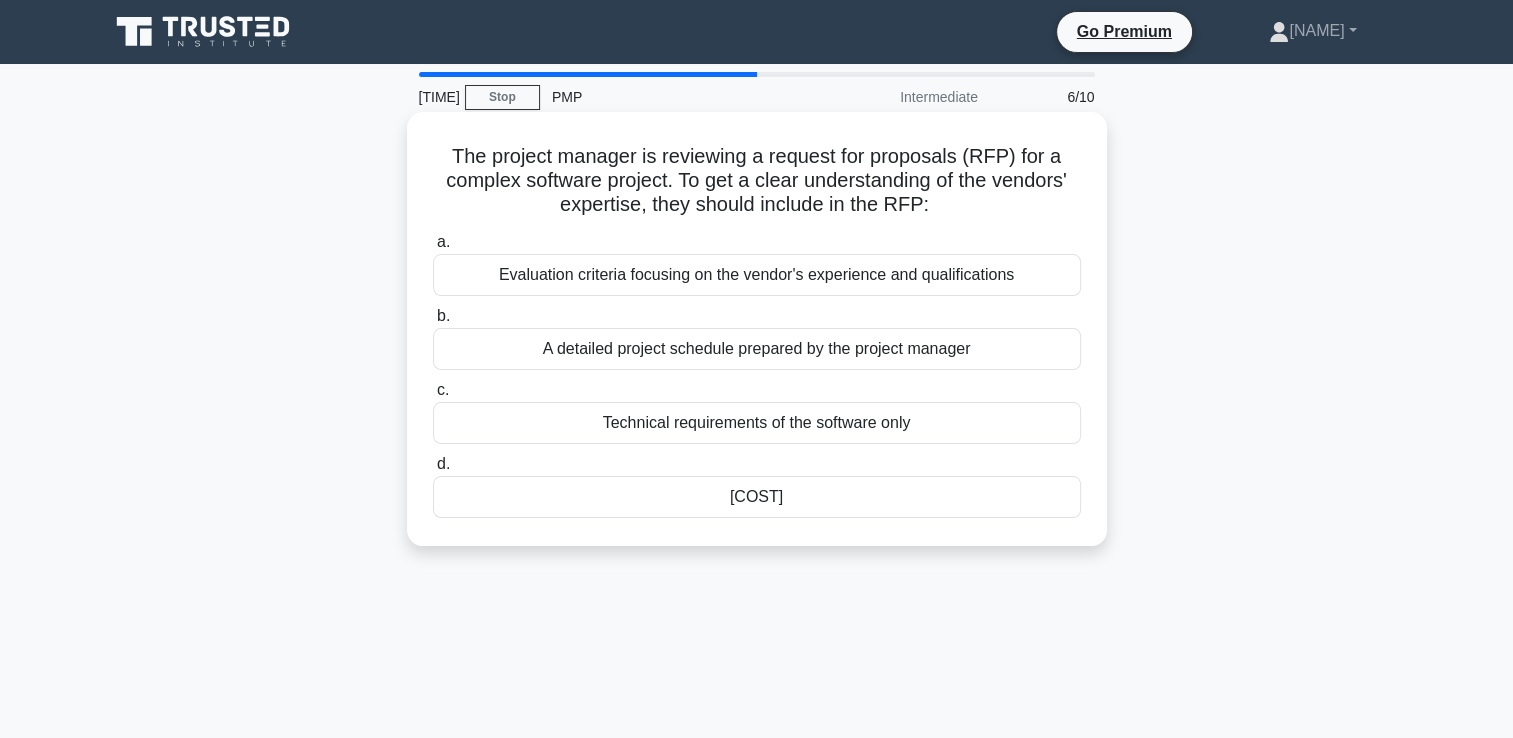 click on "Evaluation criteria focusing on the vendor's experience and qualifications" at bounding box center [757, 275] 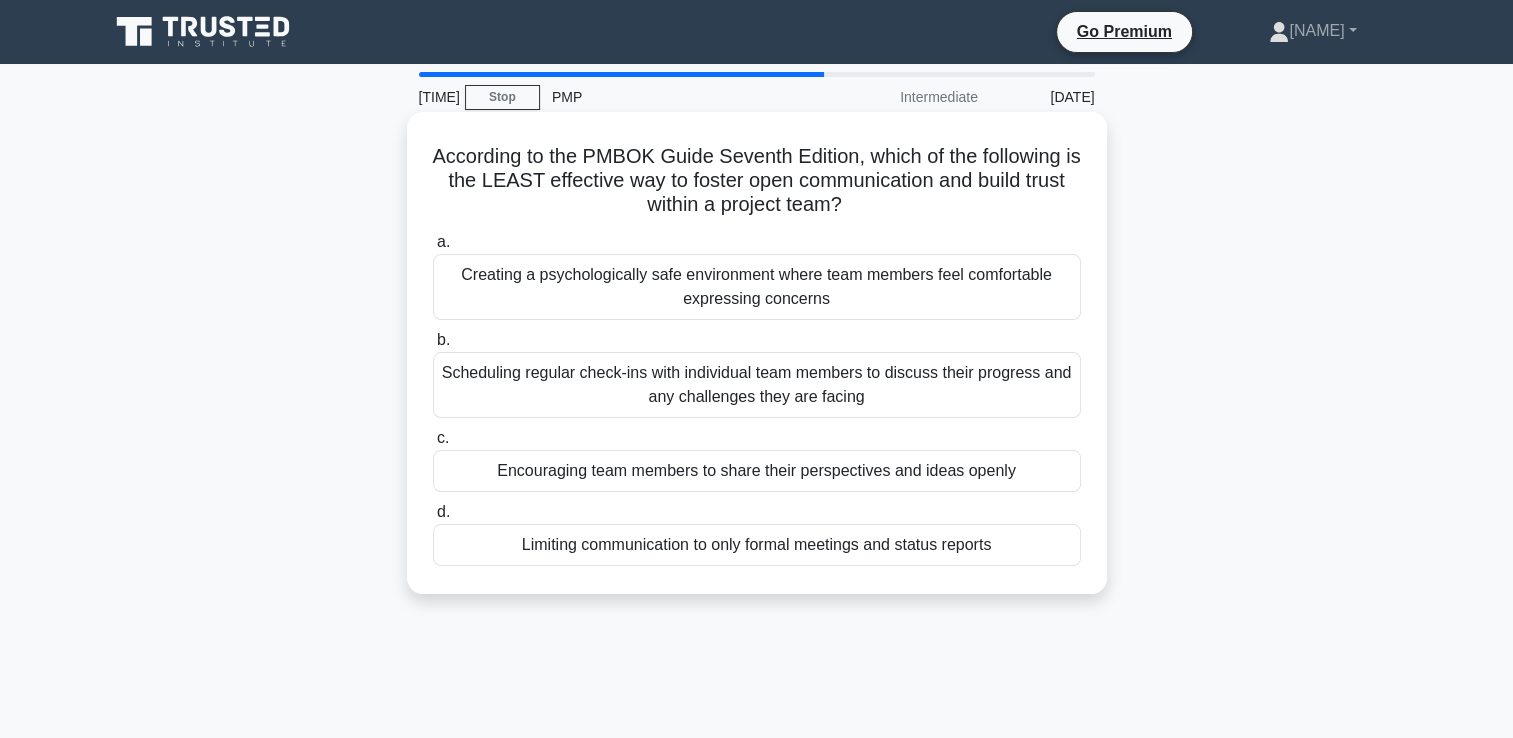 click on "Limiting communication to only formal meetings and status reports" at bounding box center [757, 545] 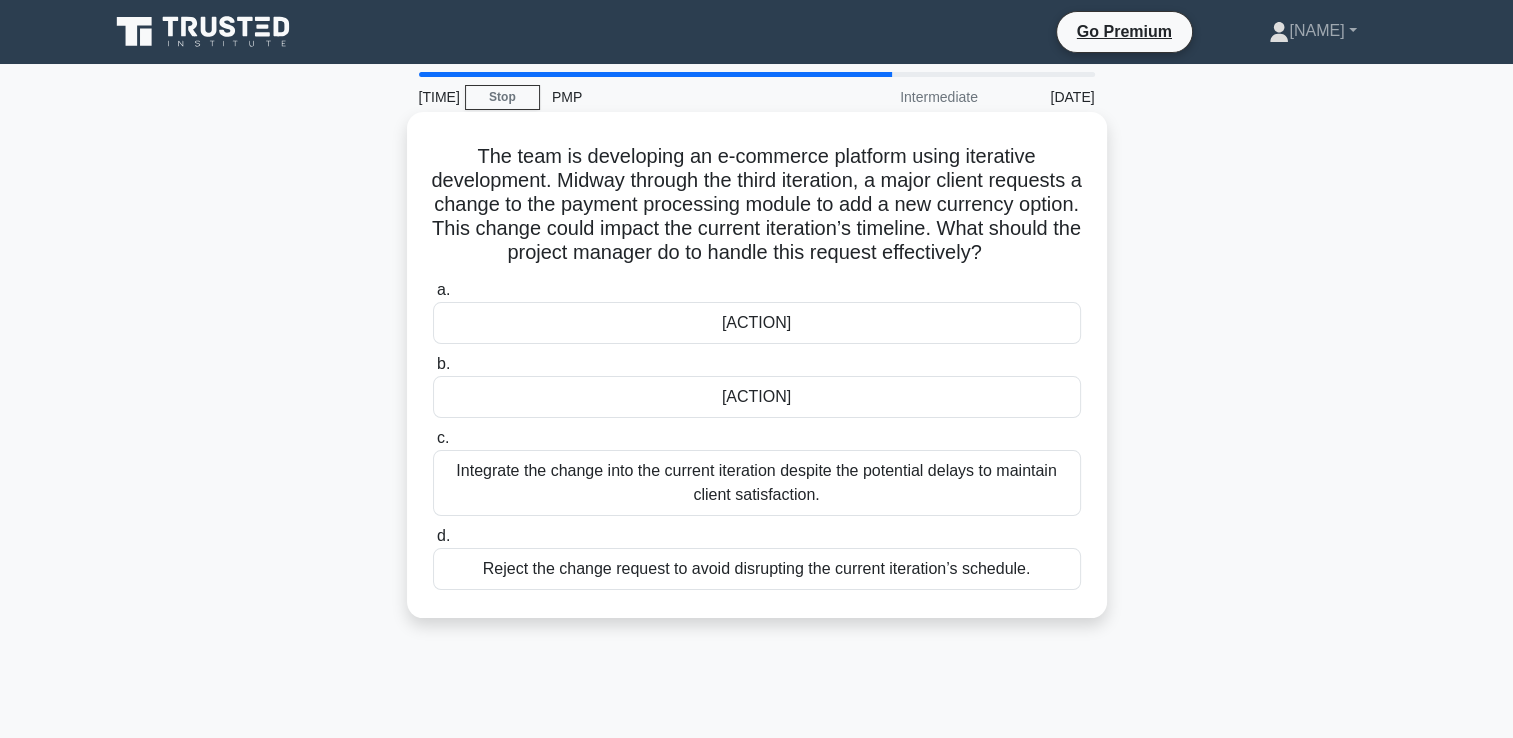 click on "[ACTION]" at bounding box center (757, 397) 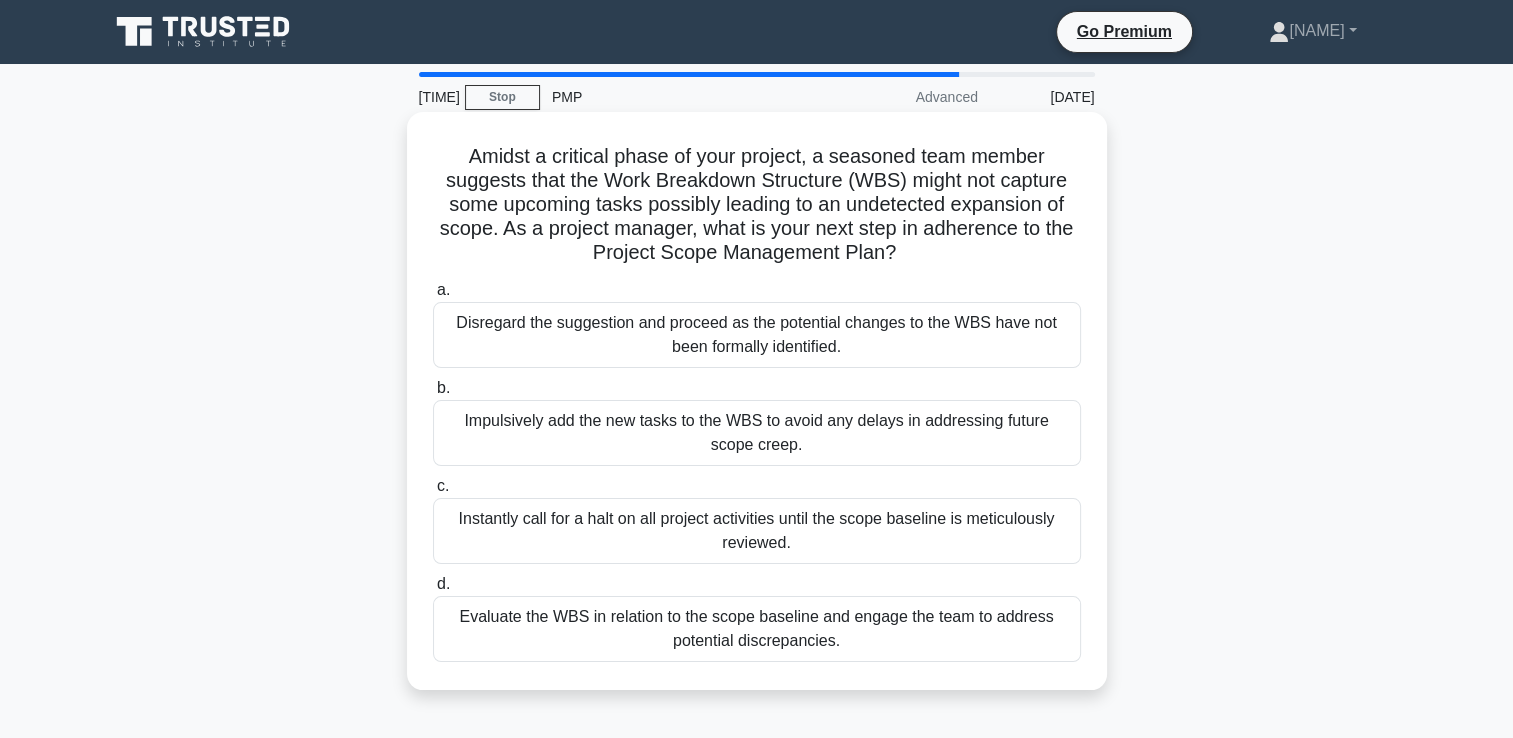 click on "Evaluate the WBS in relation to the scope baseline and engage the team to address potential discrepancies." at bounding box center (757, 629) 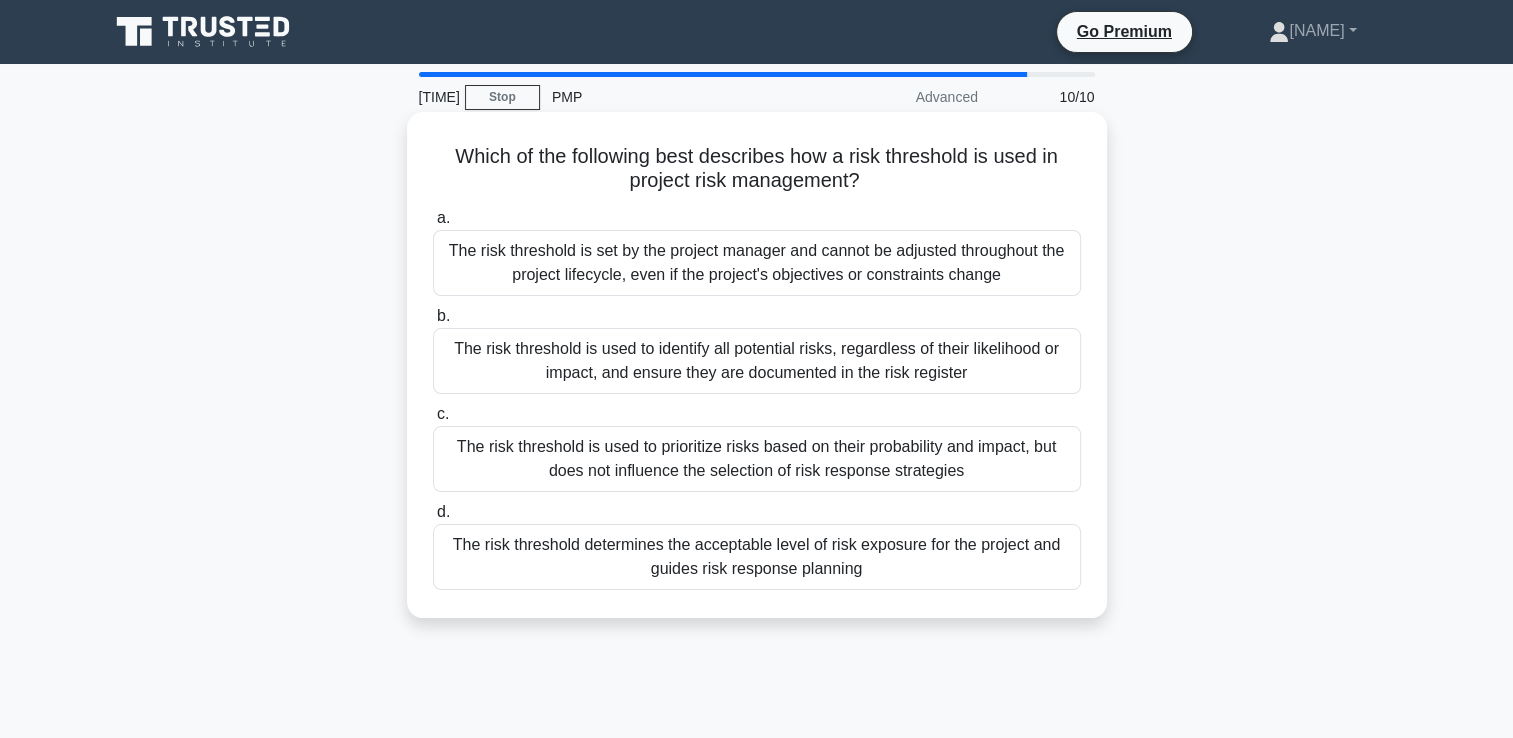 click on "The risk threshold determines the acceptable level of risk exposure for the project and guides risk response planning" at bounding box center [757, 557] 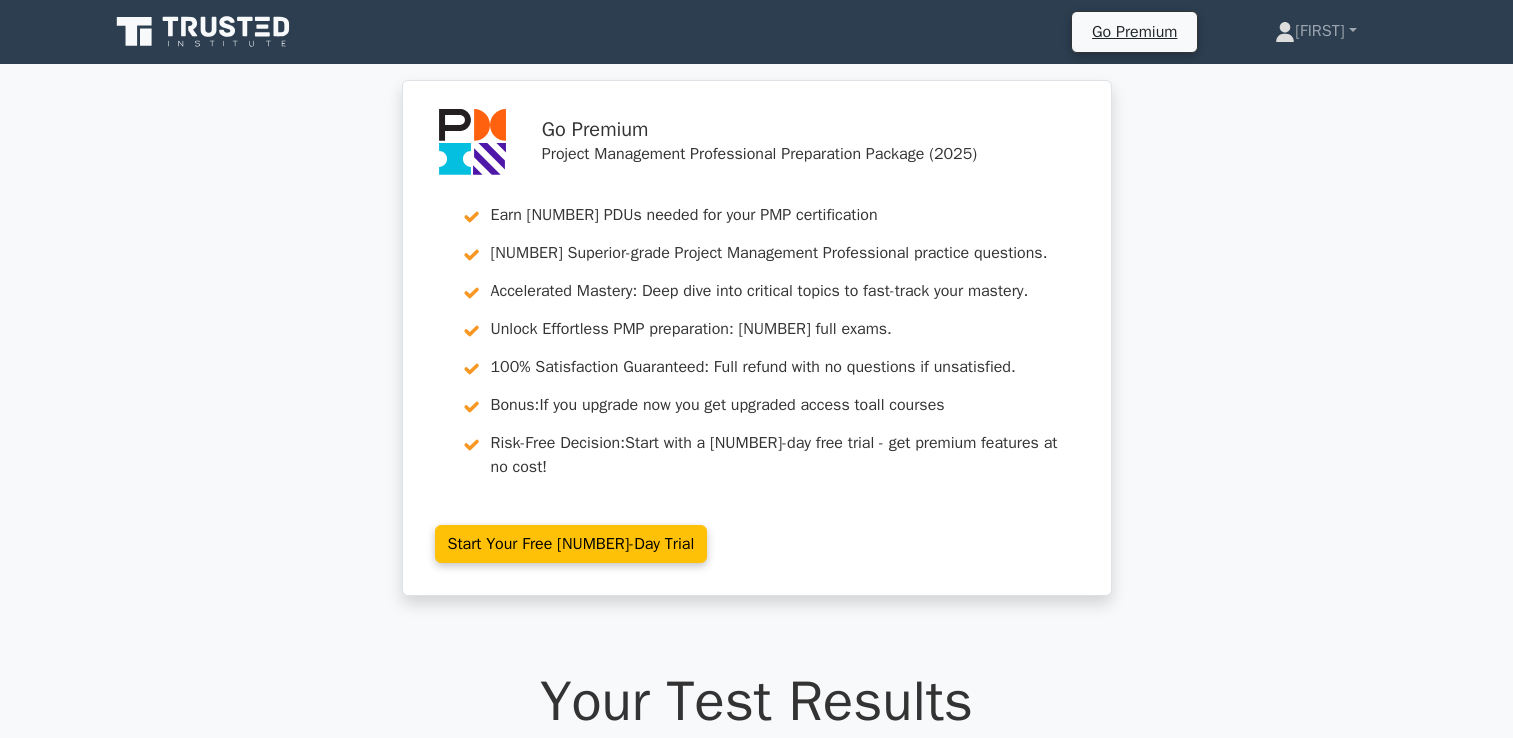scroll, scrollTop: 0, scrollLeft: 0, axis: both 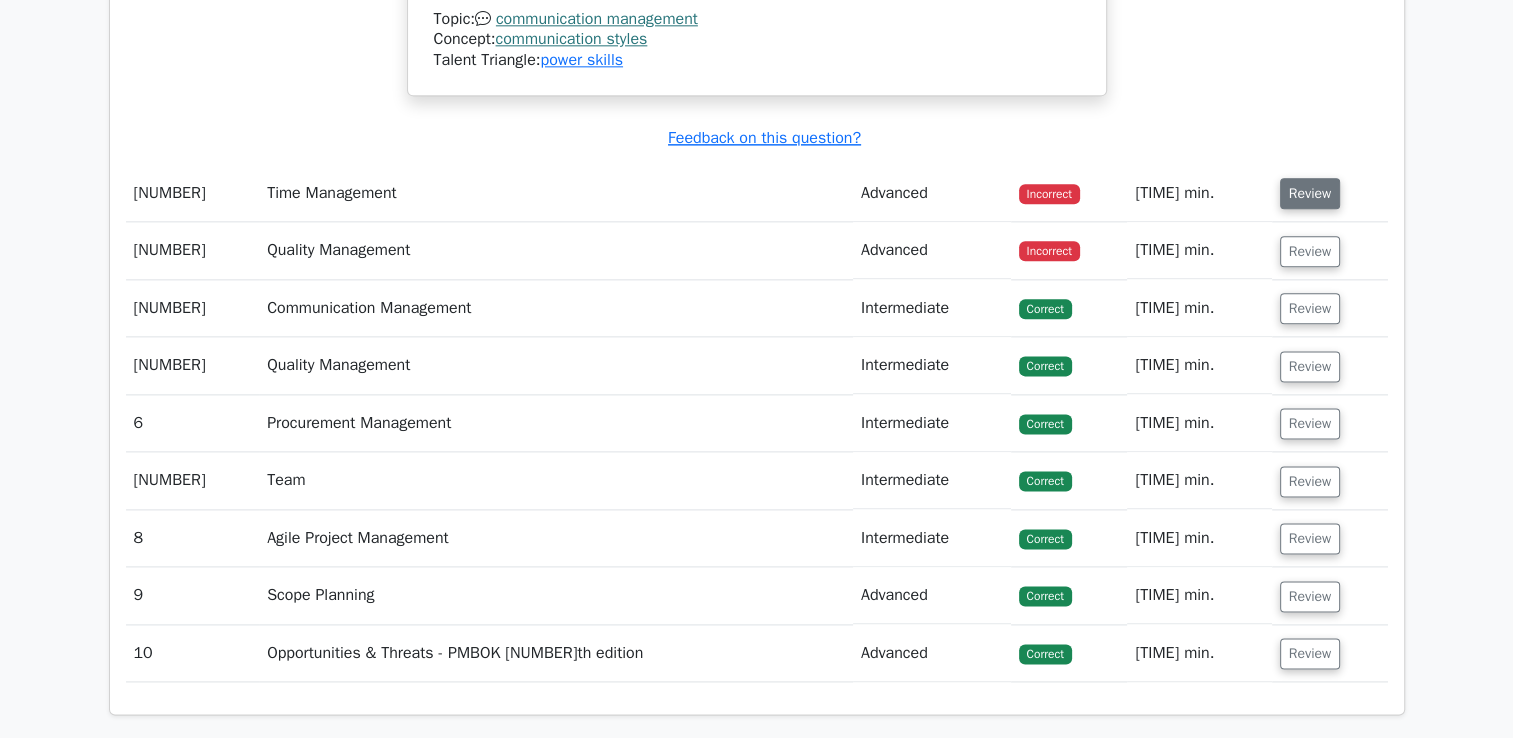 click on "Review" at bounding box center [1310, 193] 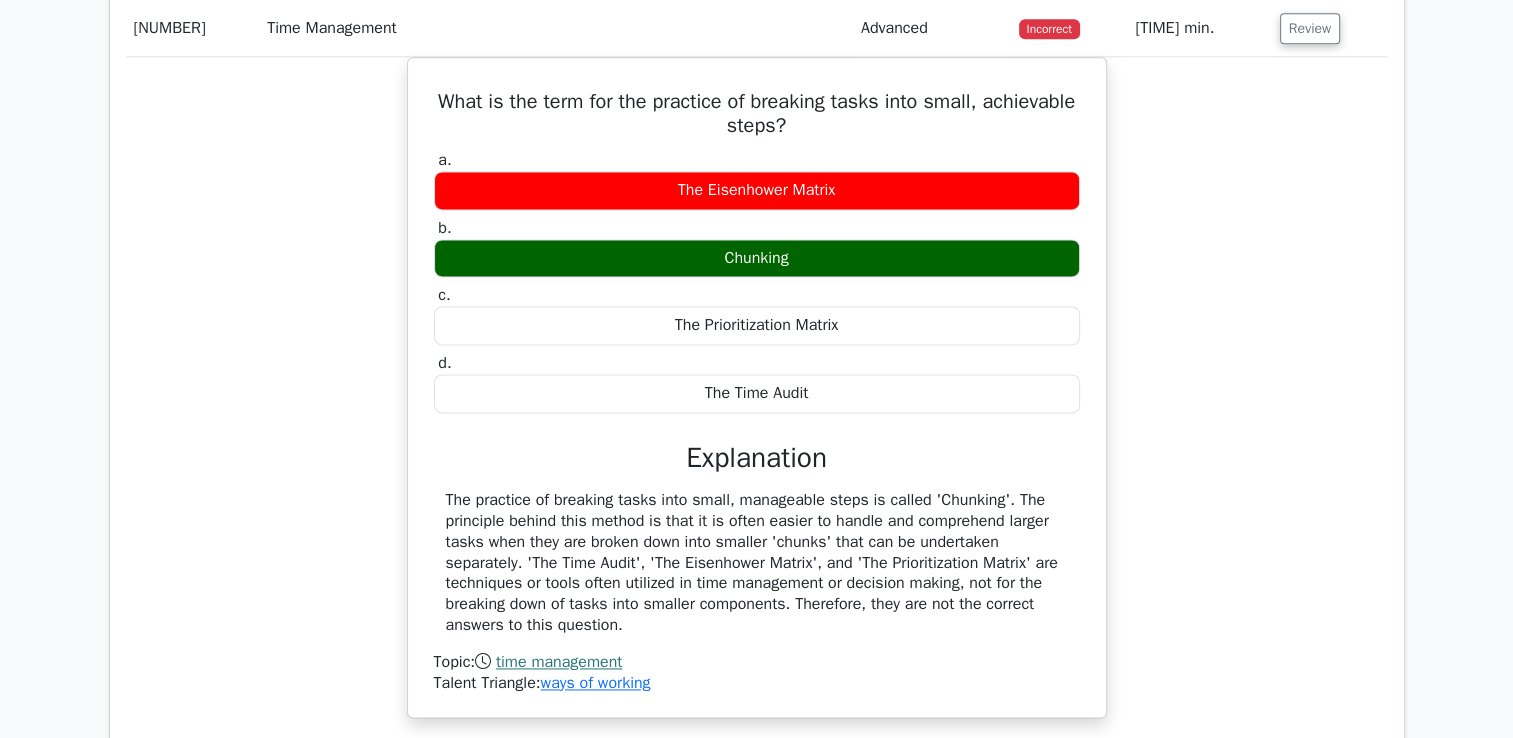 scroll, scrollTop: 2700, scrollLeft: 0, axis: vertical 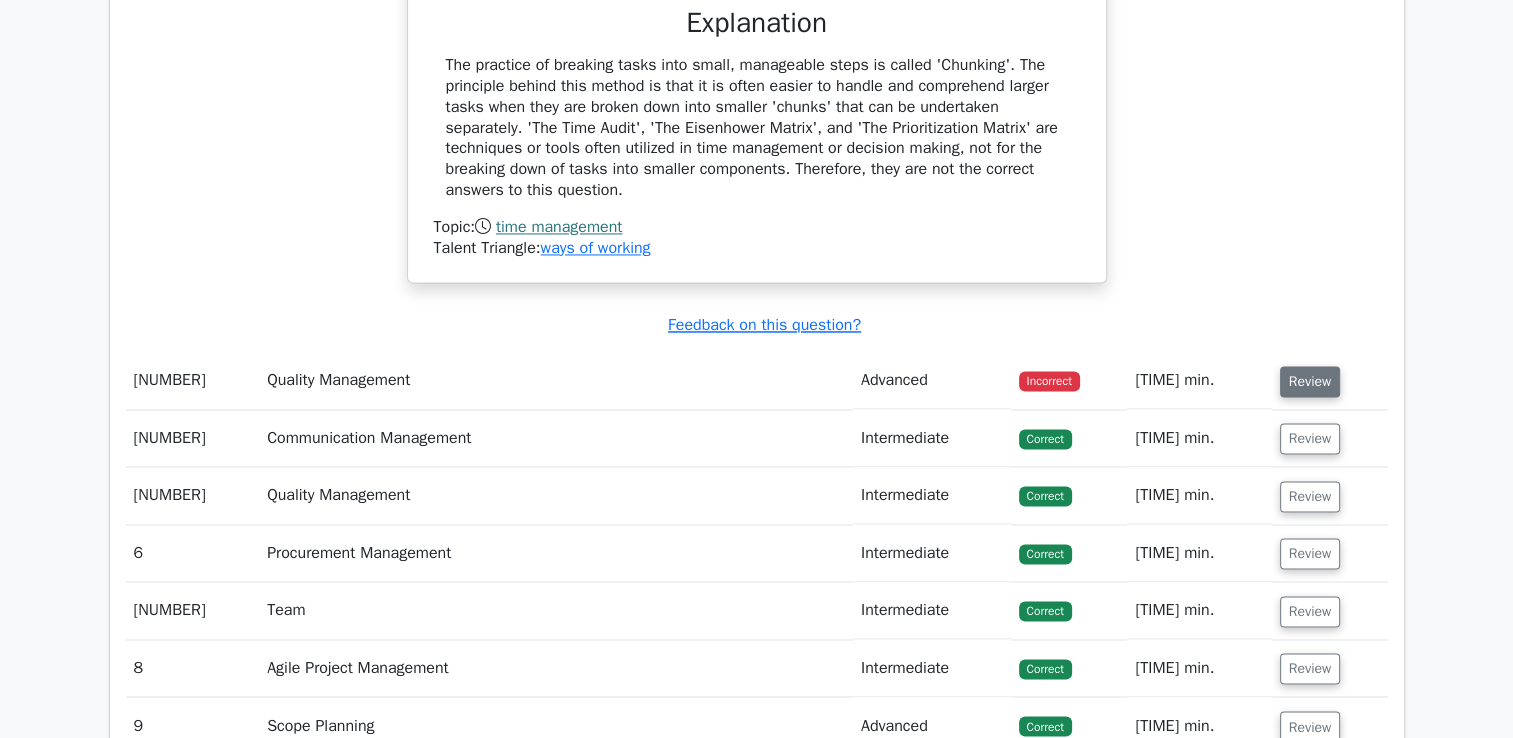 click on "Review" at bounding box center (1310, 381) 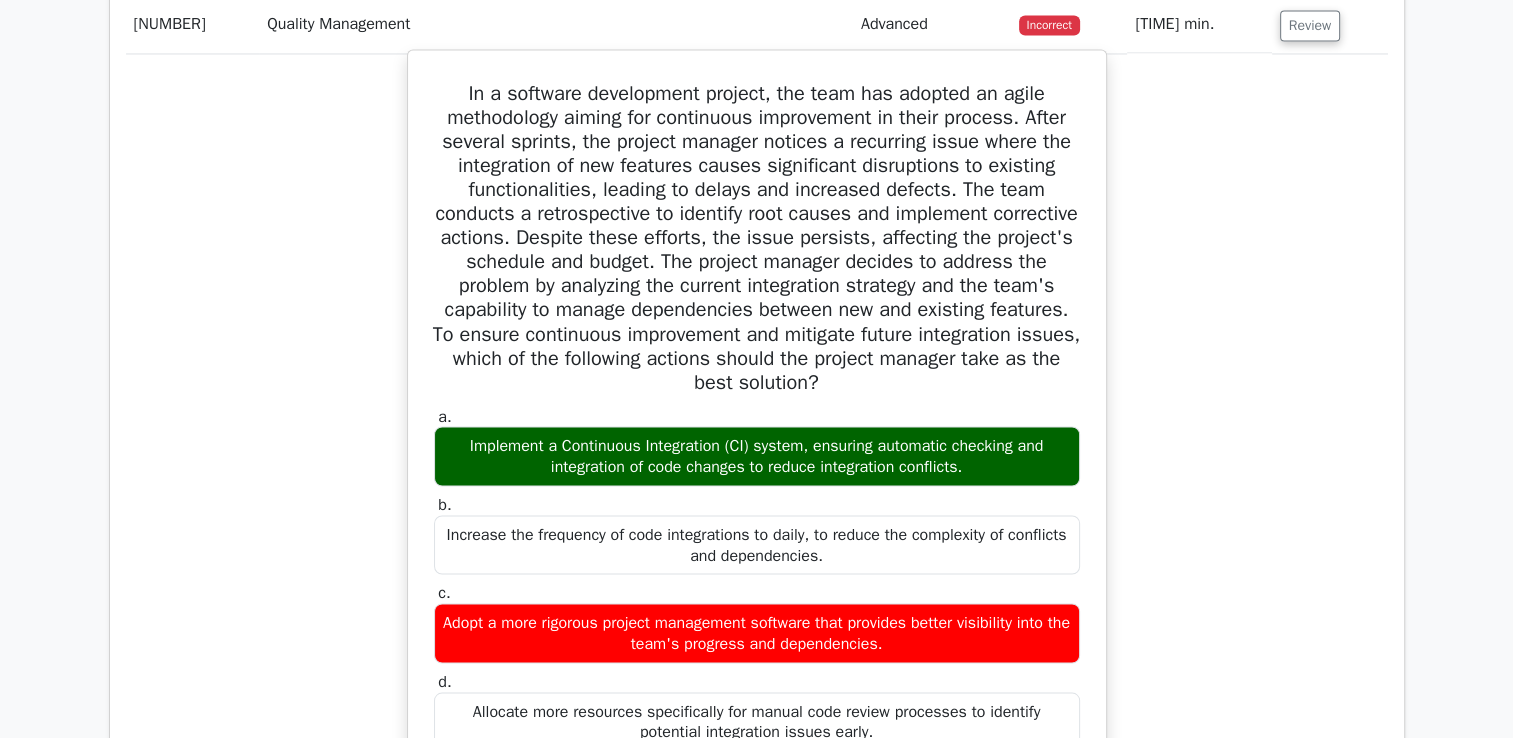 scroll, scrollTop: 3500, scrollLeft: 0, axis: vertical 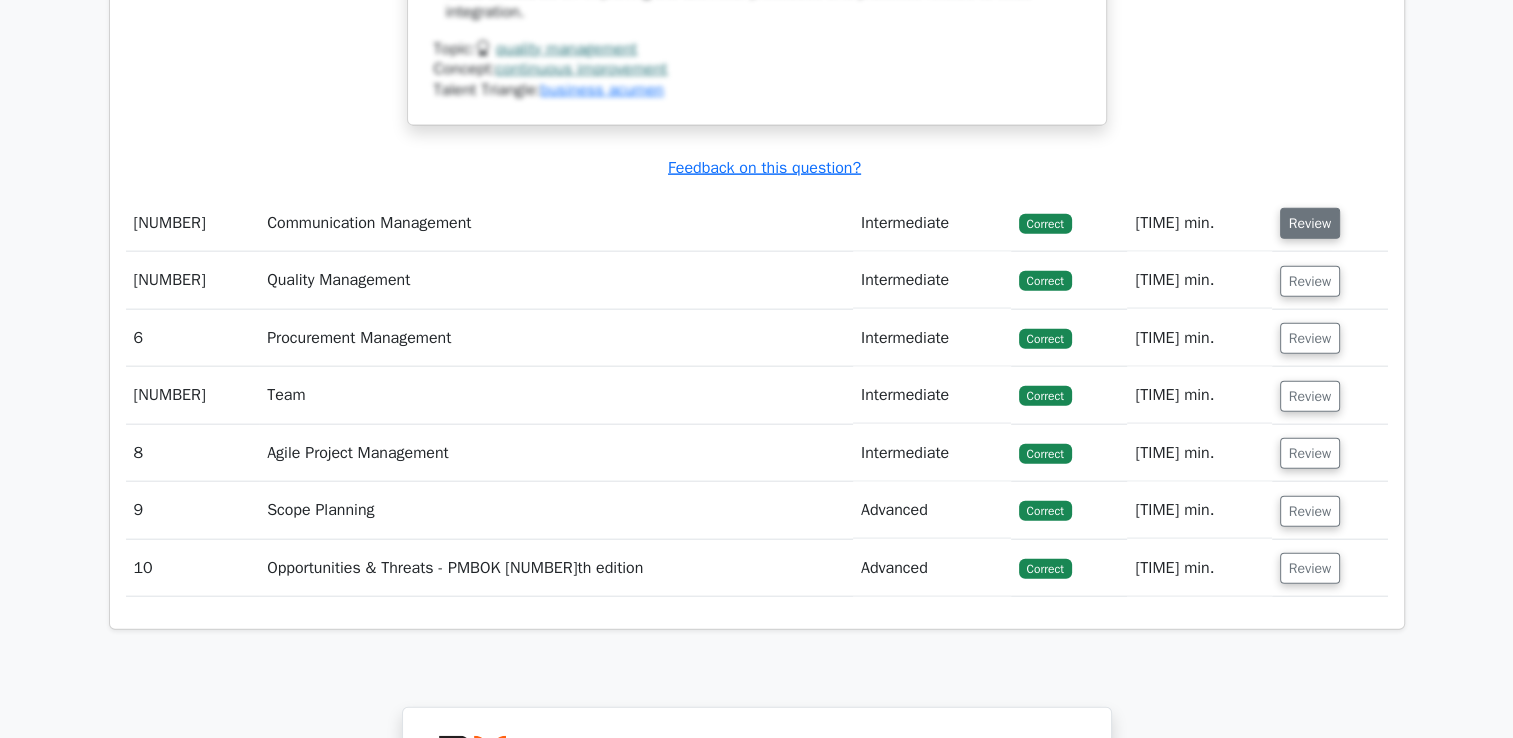 click on "Review" at bounding box center (1310, 223) 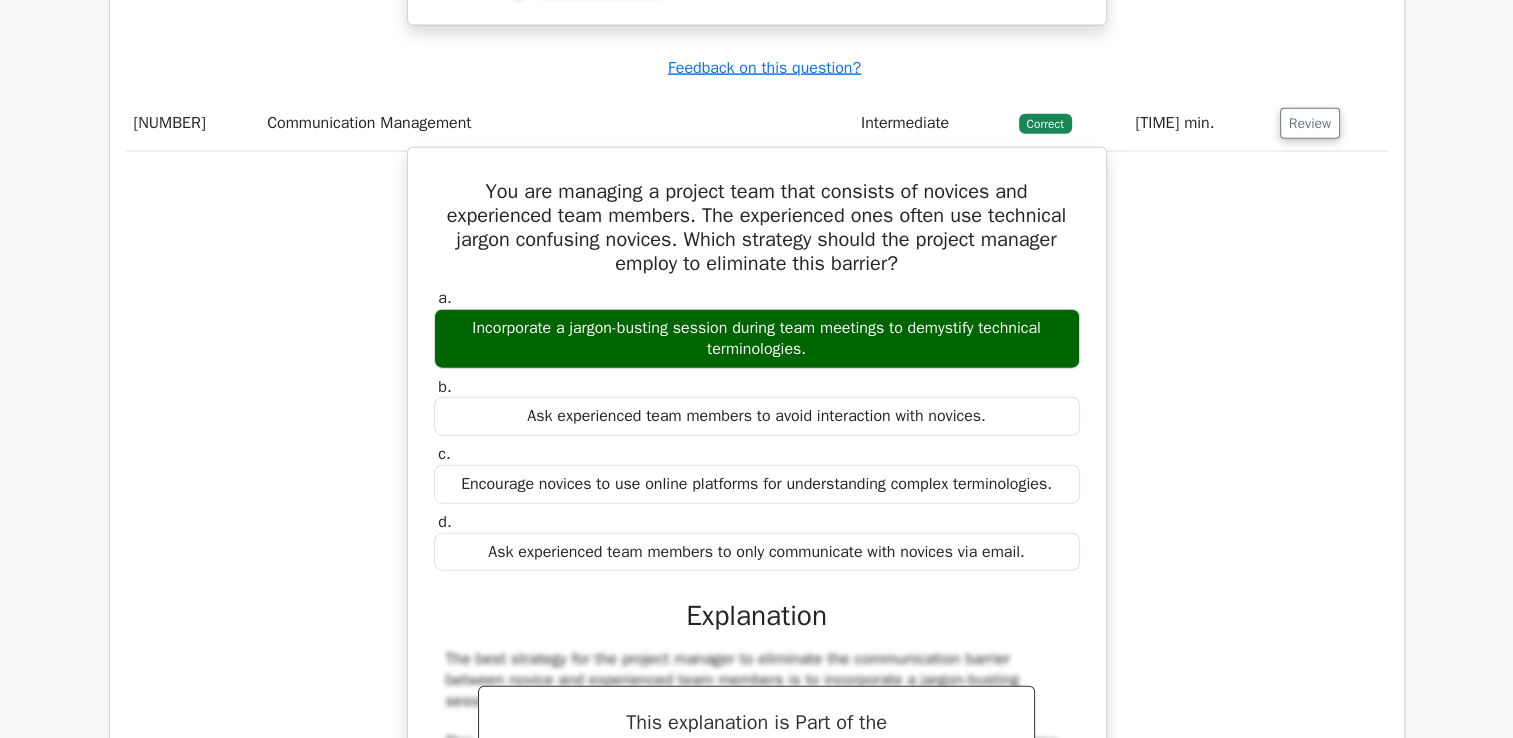 scroll, scrollTop: 4800, scrollLeft: 0, axis: vertical 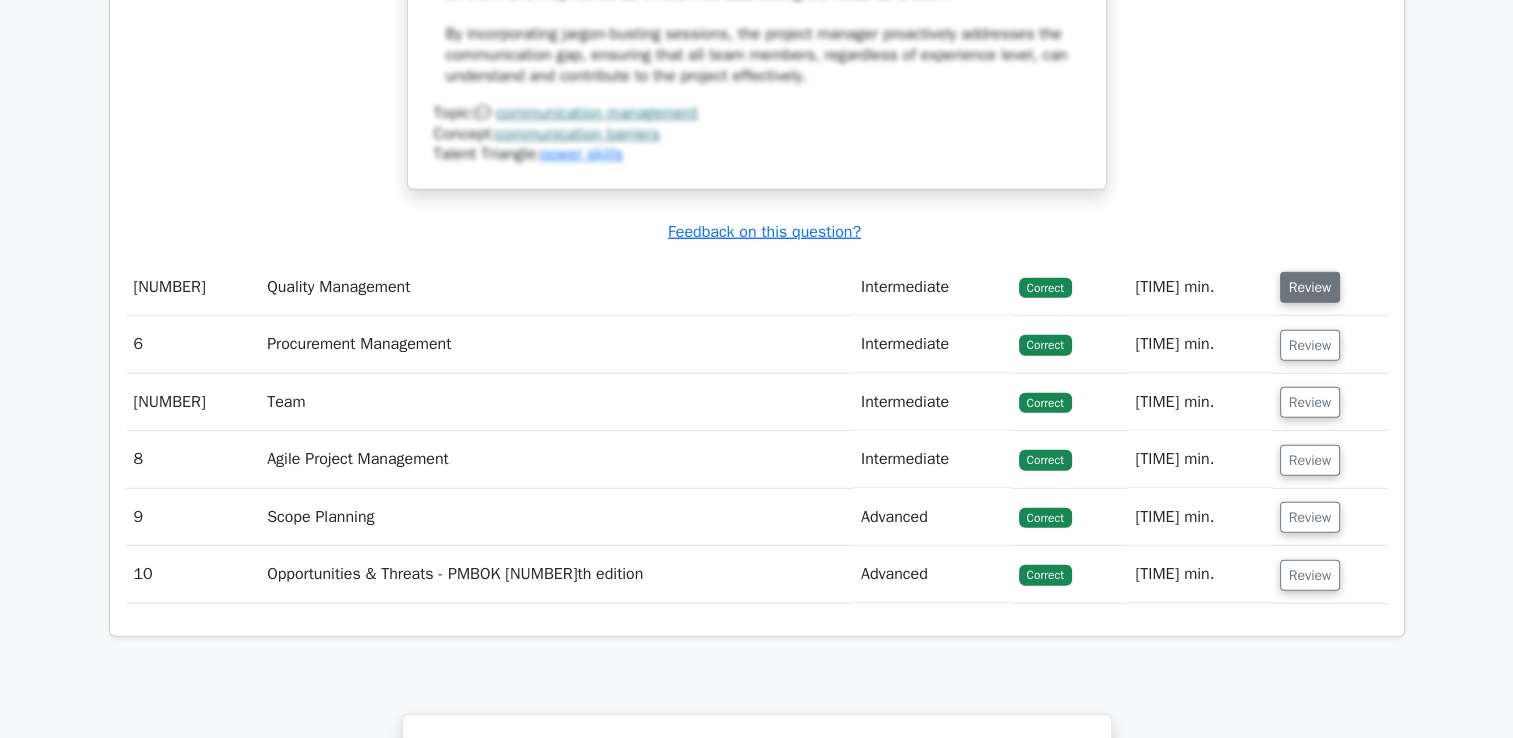click on "Review" at bounding box center (1310, 287) 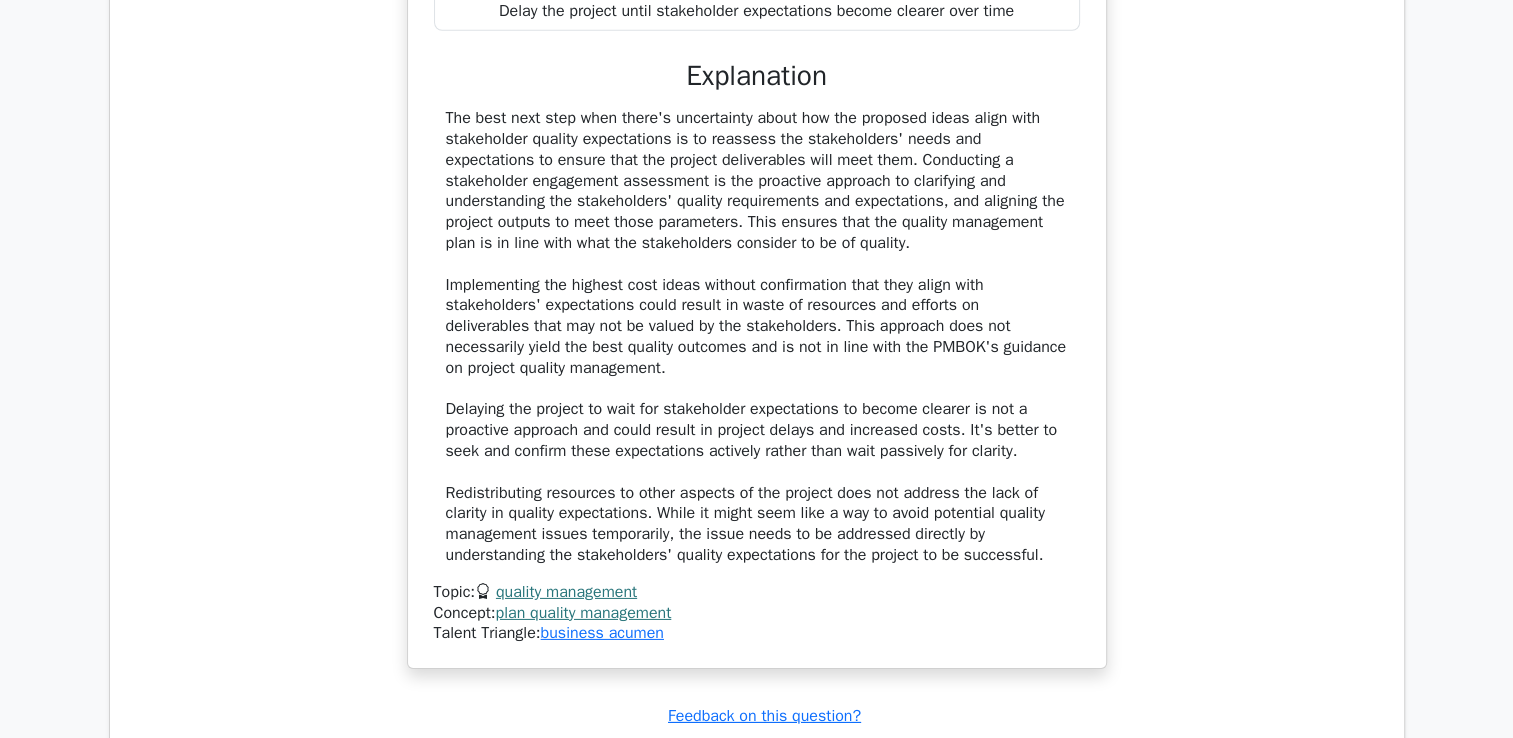 scroll, scrollTop: 6300, scrollLeft: 0, axis: vertical 